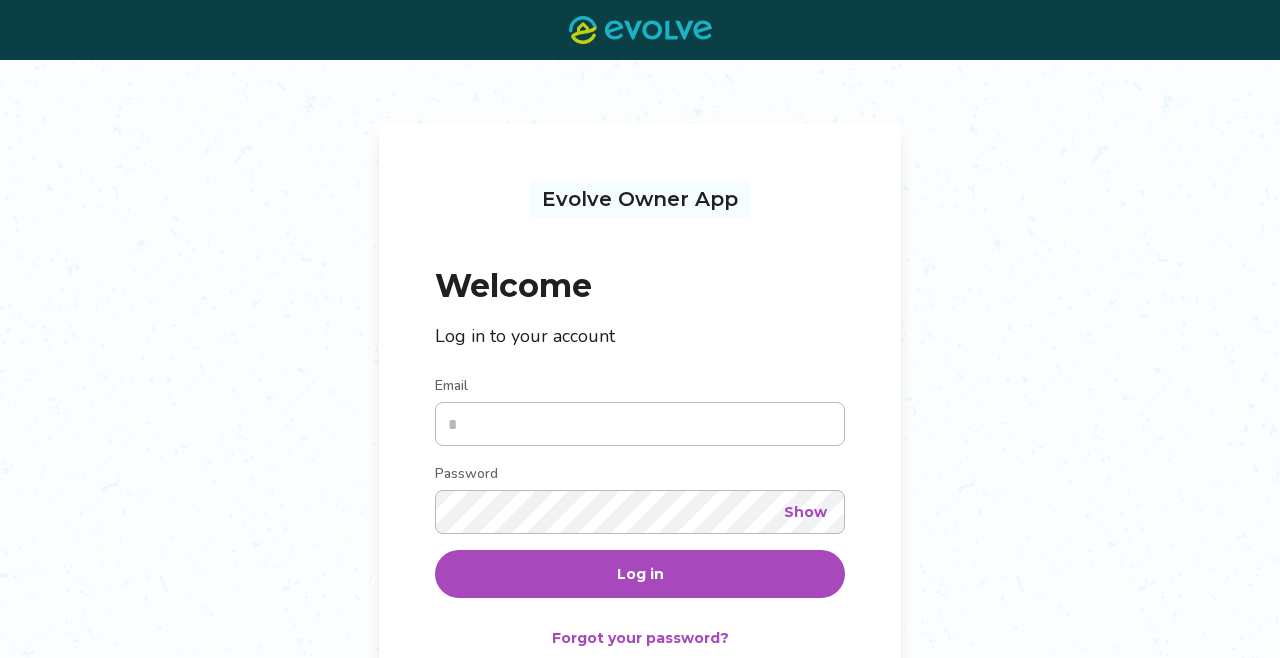 scroll, scrollTop: 0, scrollLeft: 0, axis: both 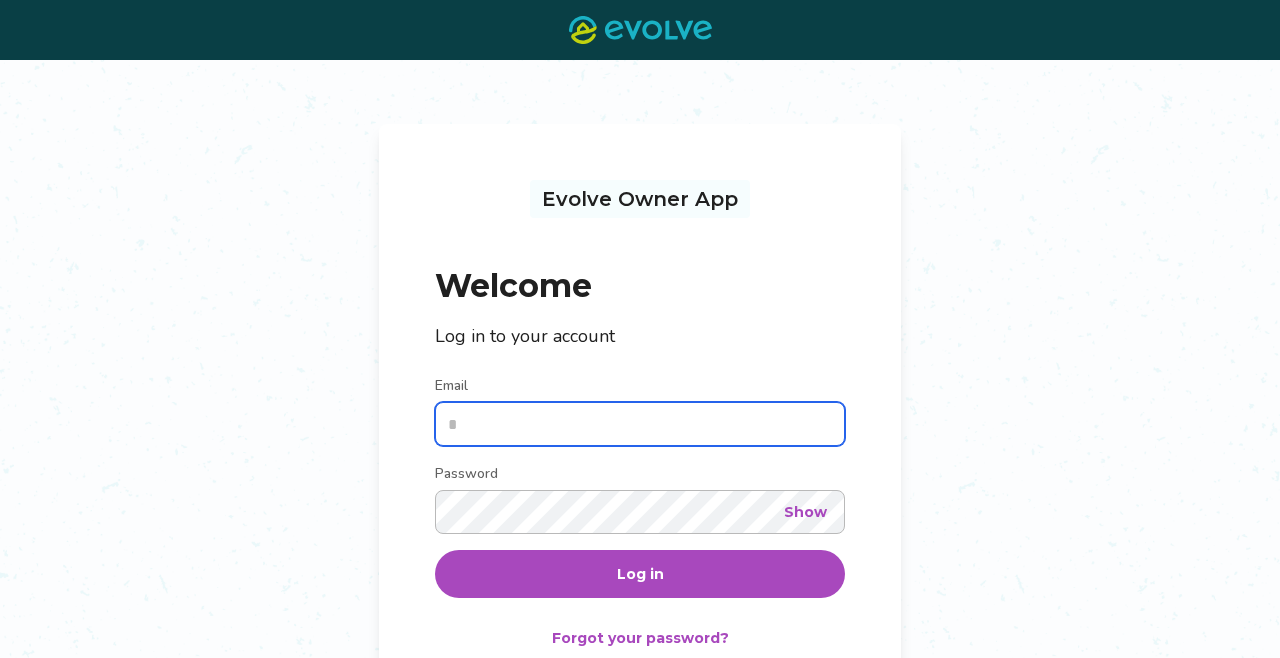 type on "**********" 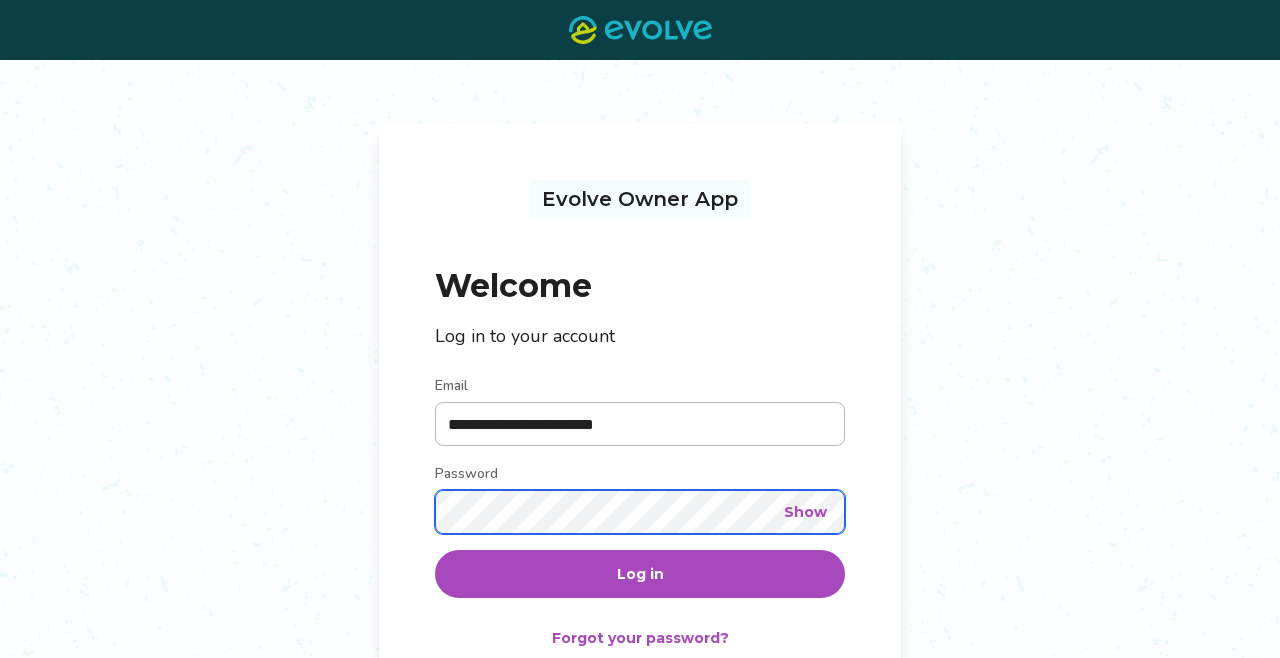 click on "Log in" at bounding box center (640, 574) 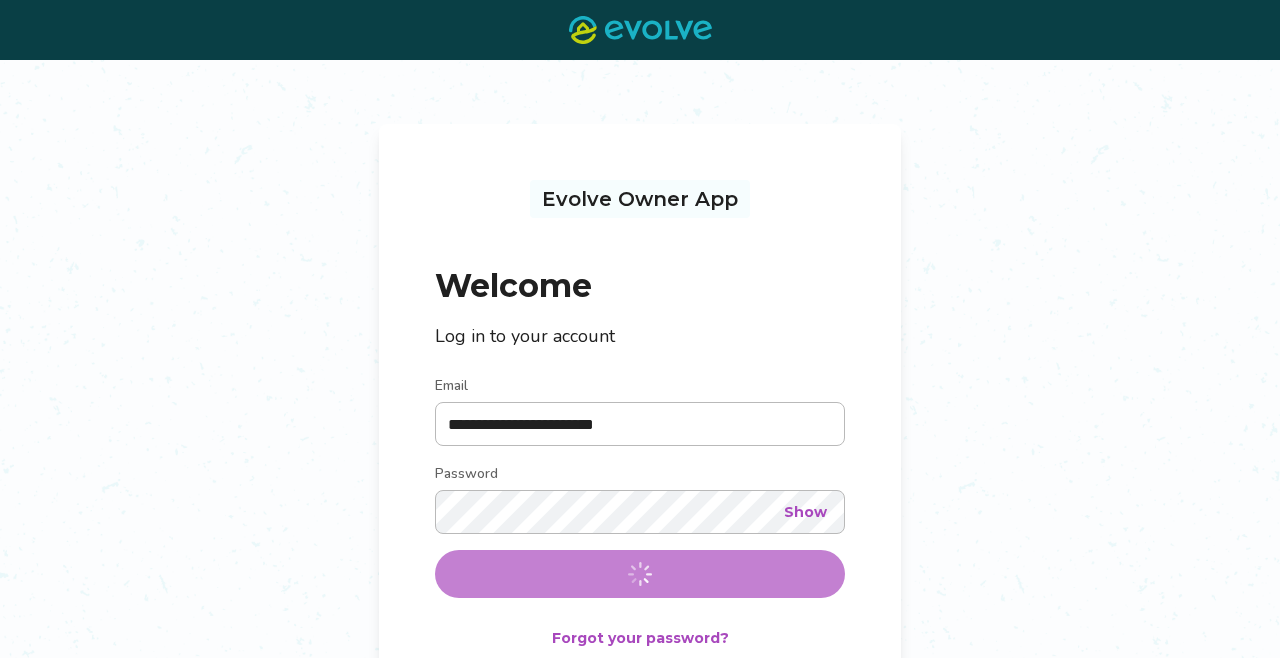 click on "Show" at bounding box center (805, 512) 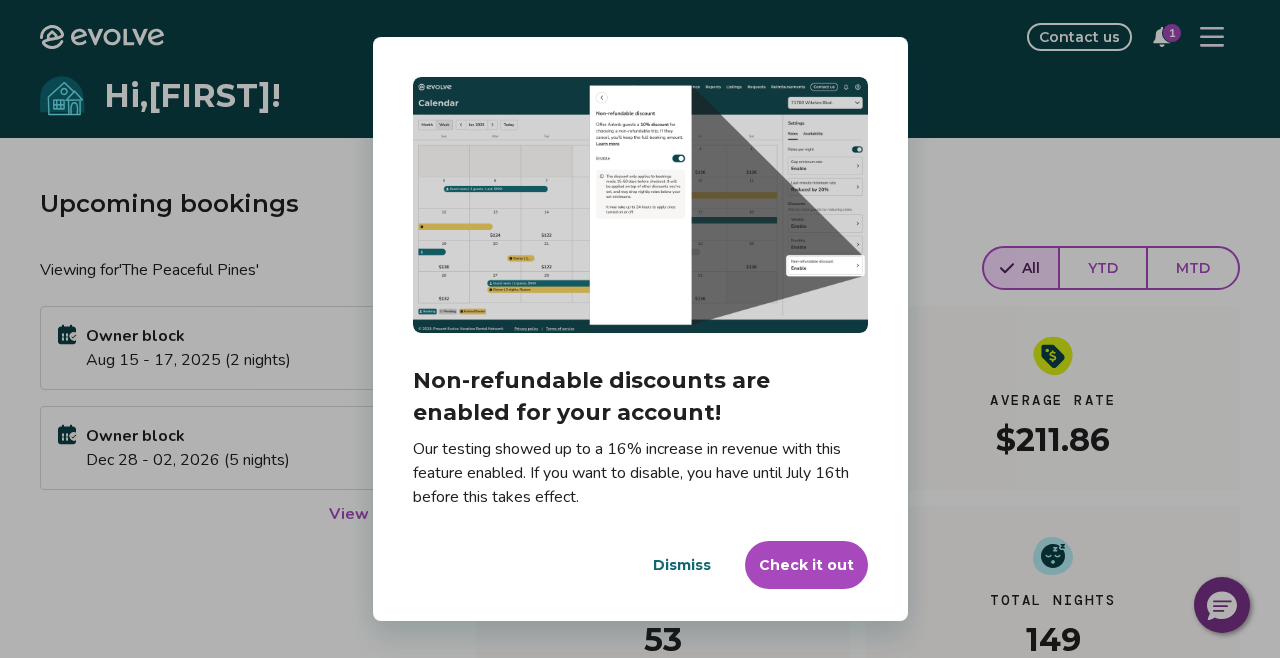 click on "Check it out" at bounding box center [806, 565] 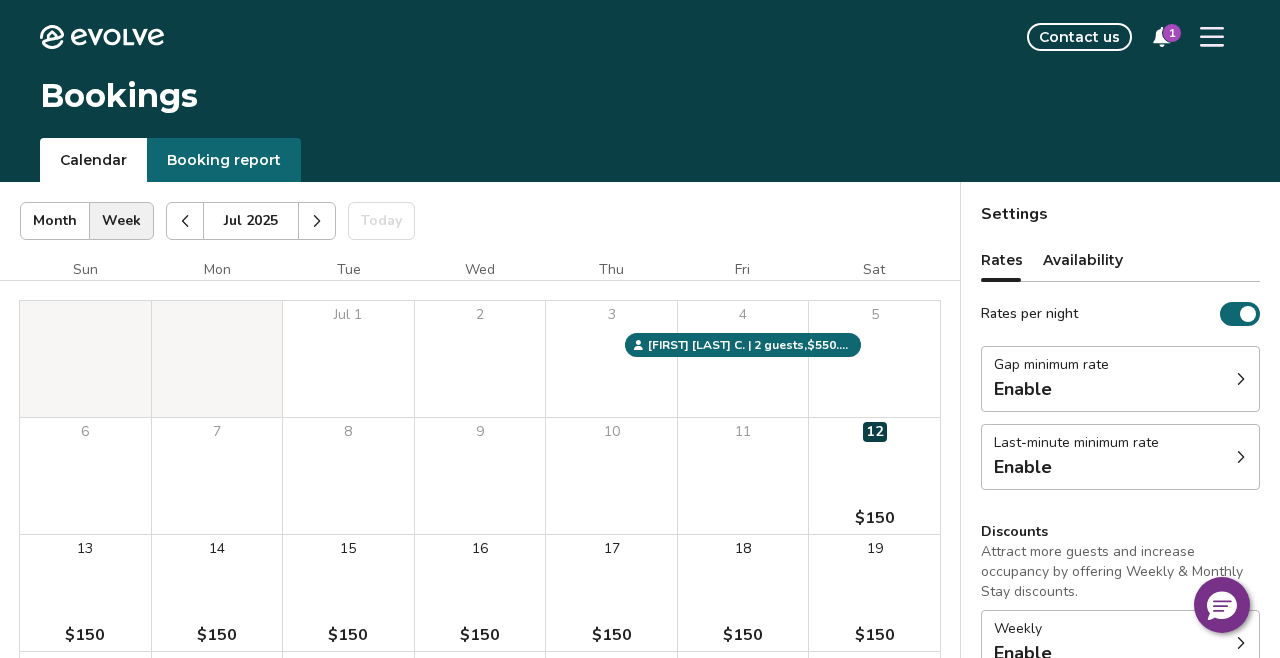 click 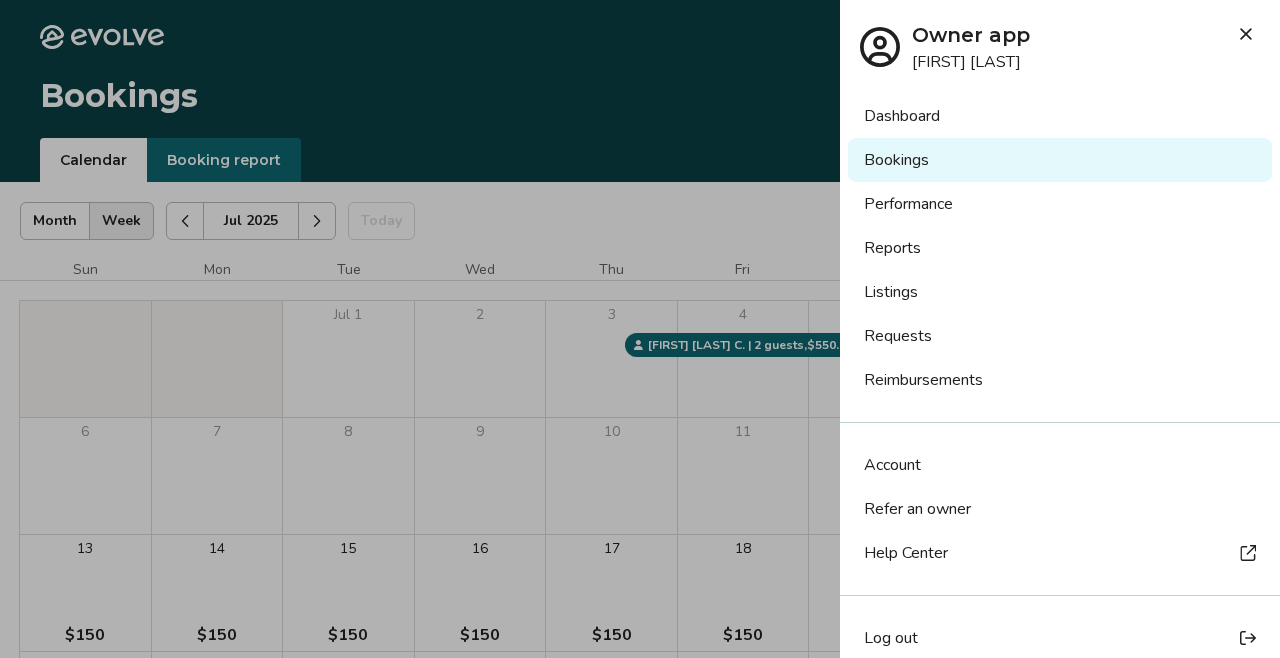 click on "Reports" at bounding box center (1060, 248) 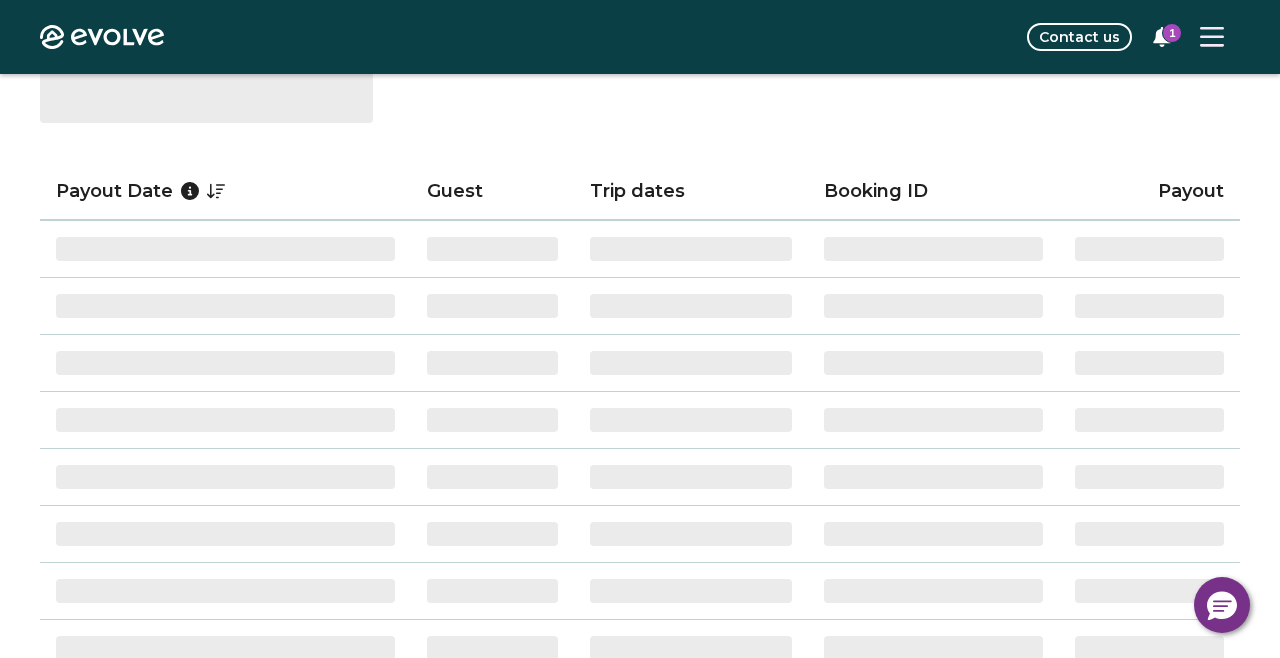 scroll, scrollTop: 432, scrollLeft: 0, axis: vertical 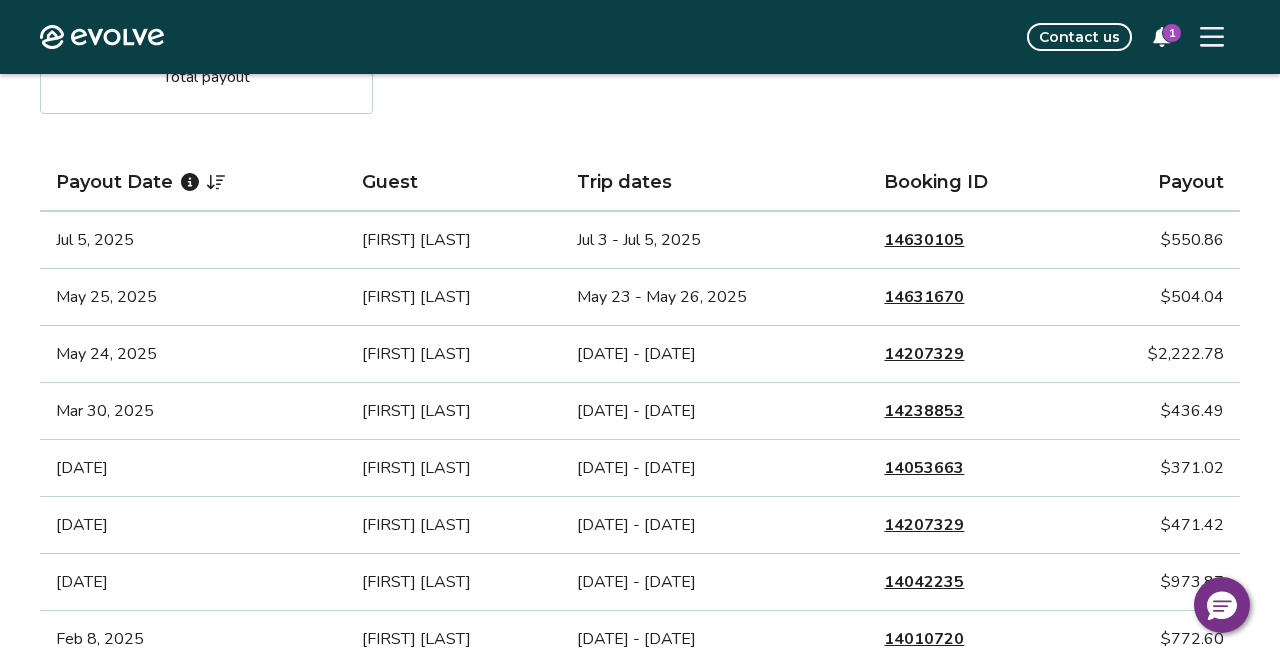 click 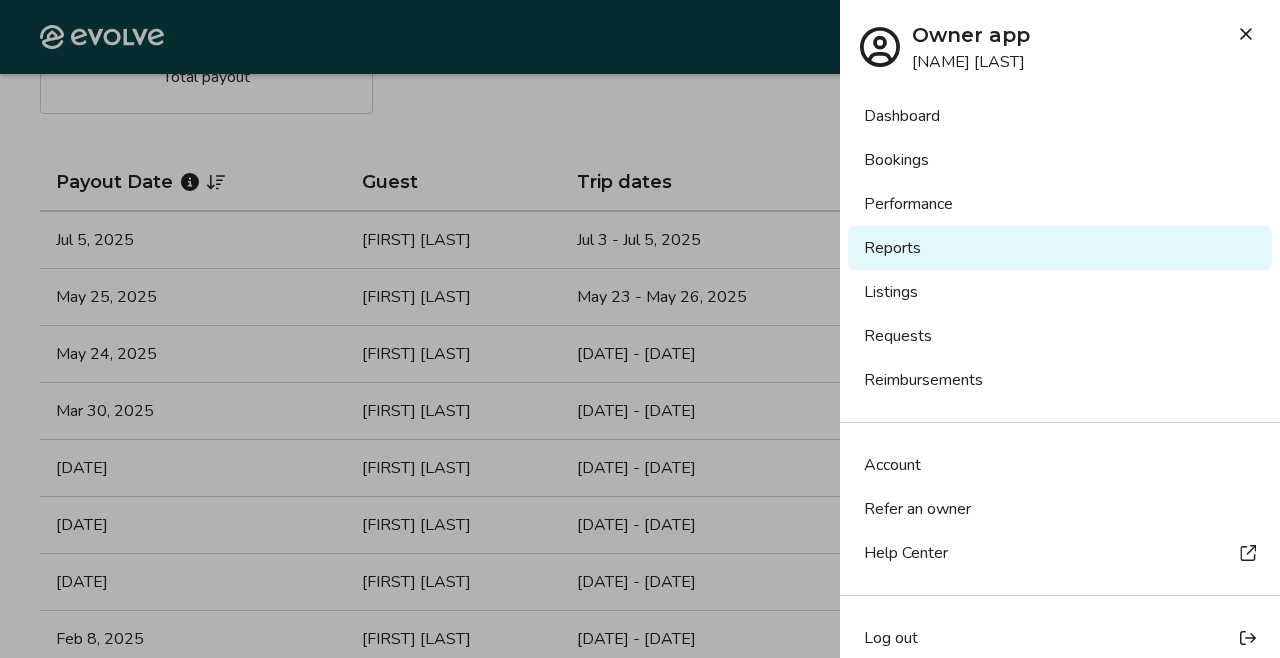 click on "Reports" at bounding box center [1060, 248] 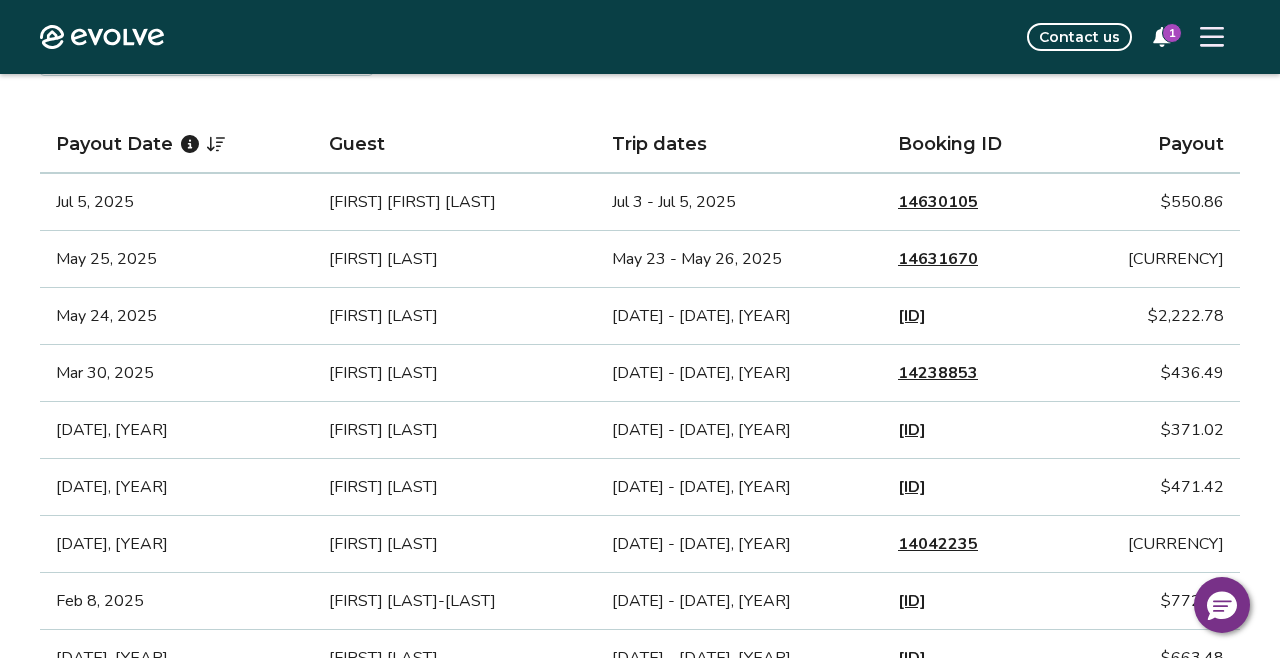 scroll, scrollTop: 472, scrollLeft: 0, axis: vertical 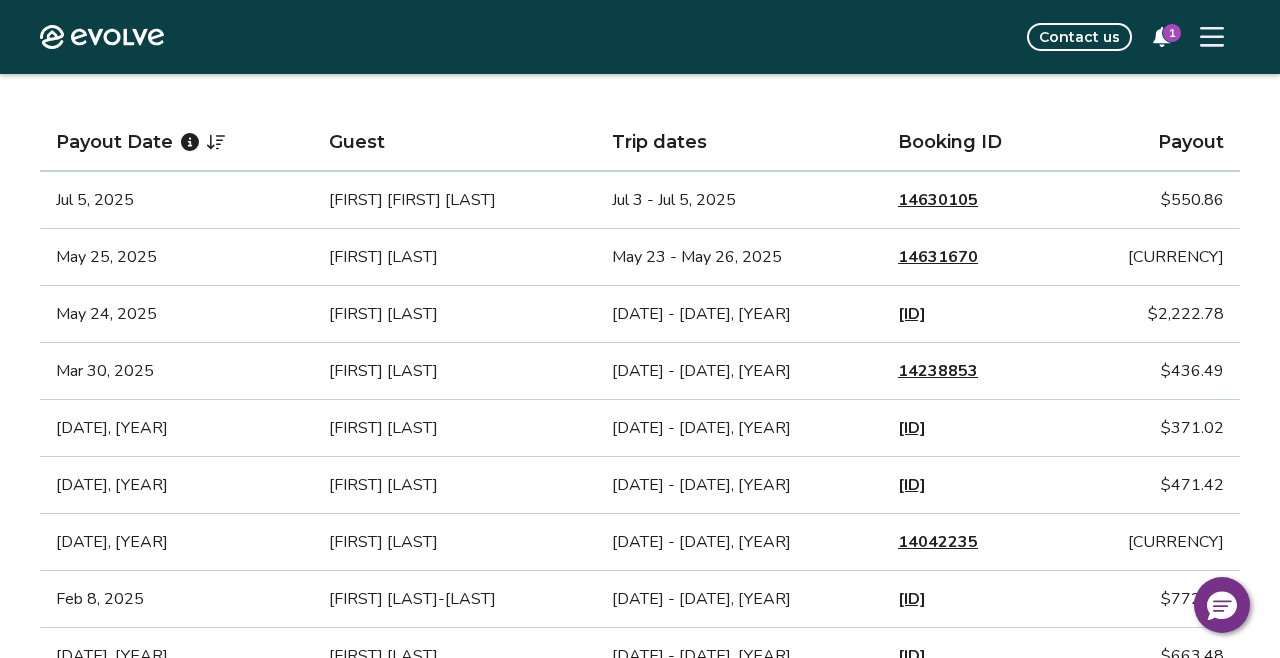 click on "14631670" at bounding box center [938, 257] 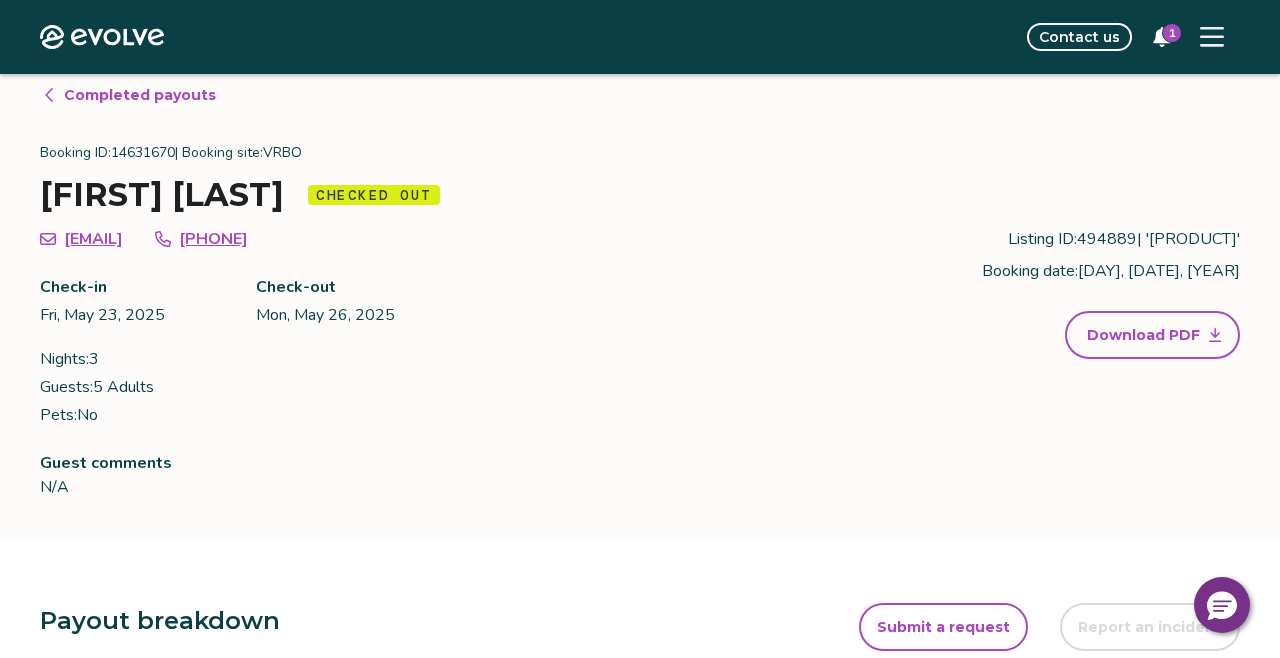 scroll, scrollTop: 0, scrollLeft: 0, axis: both 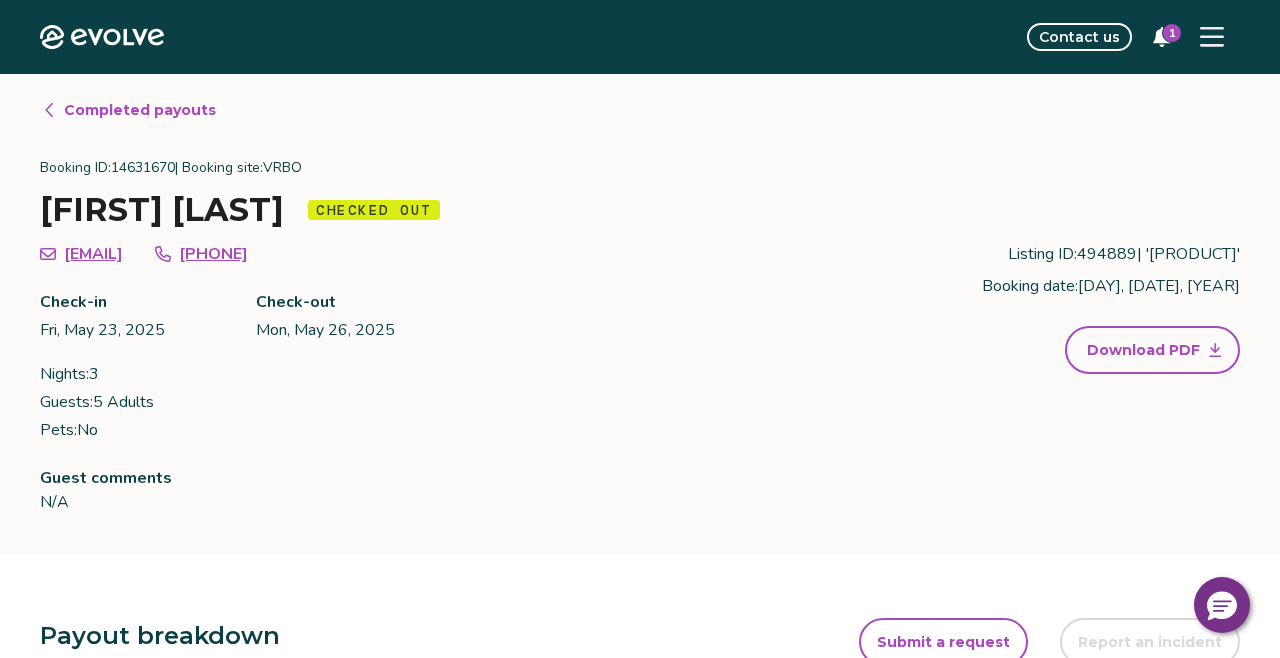 click 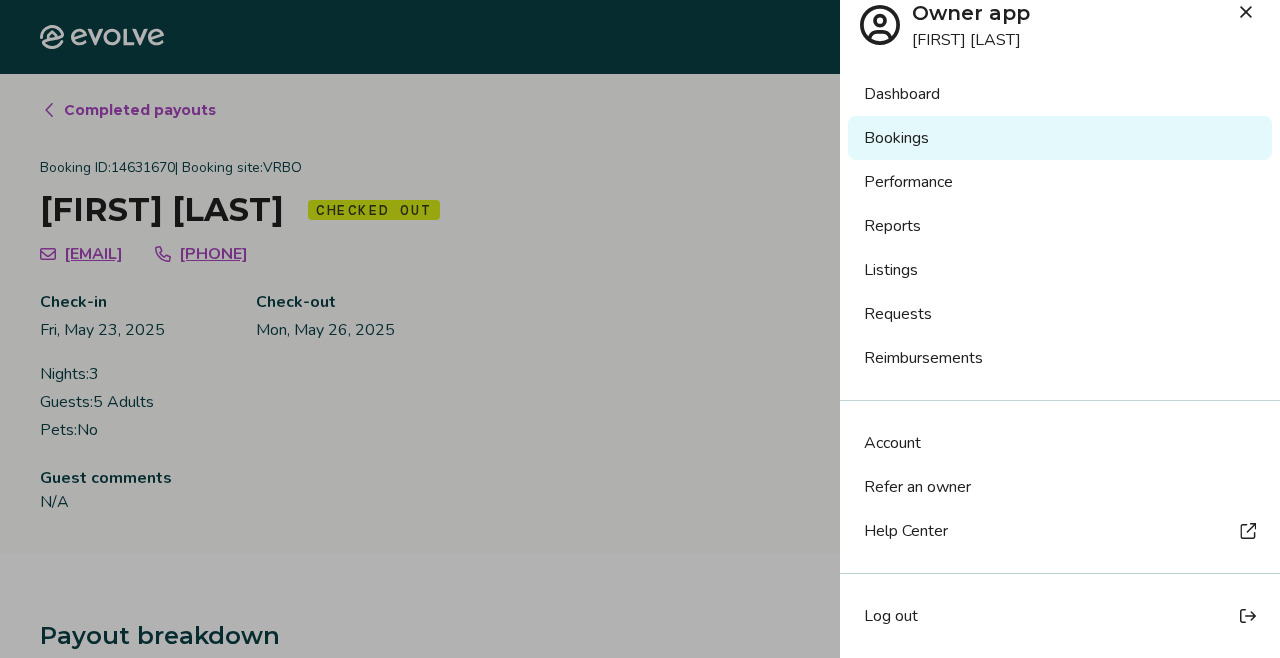 scroll, scrollTop: 22, scrollLeft: 0, axis: vertical 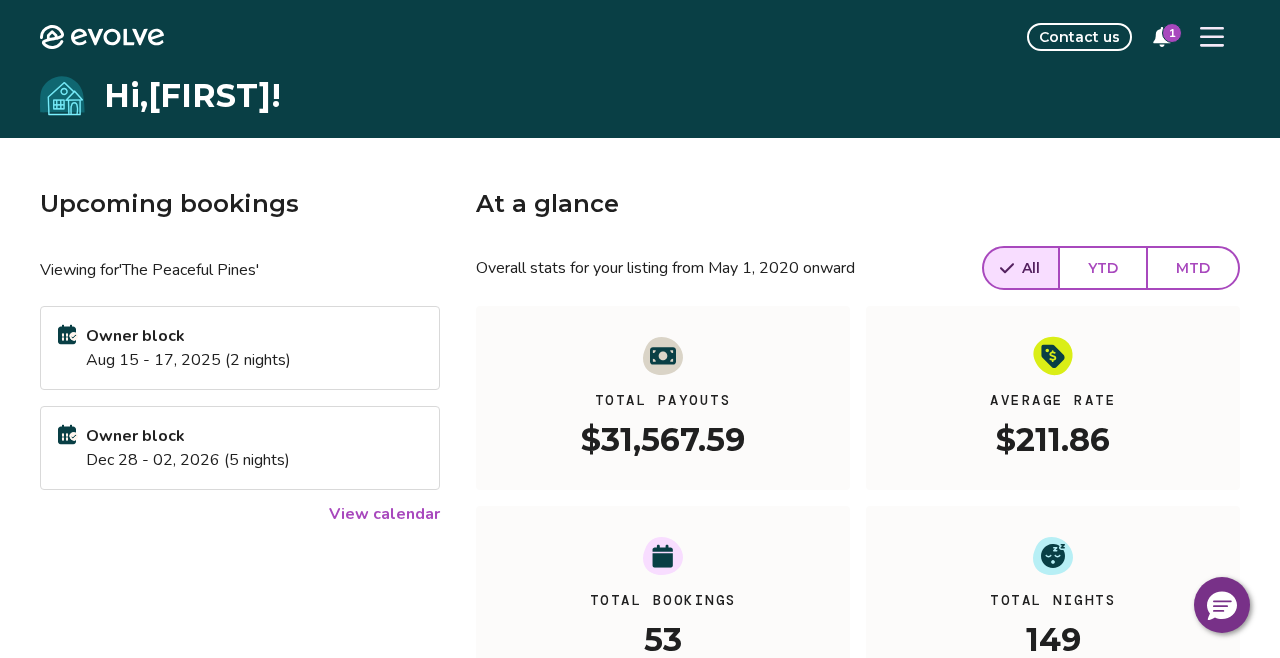 click on "YTD" at bounding box center [1103, 268] 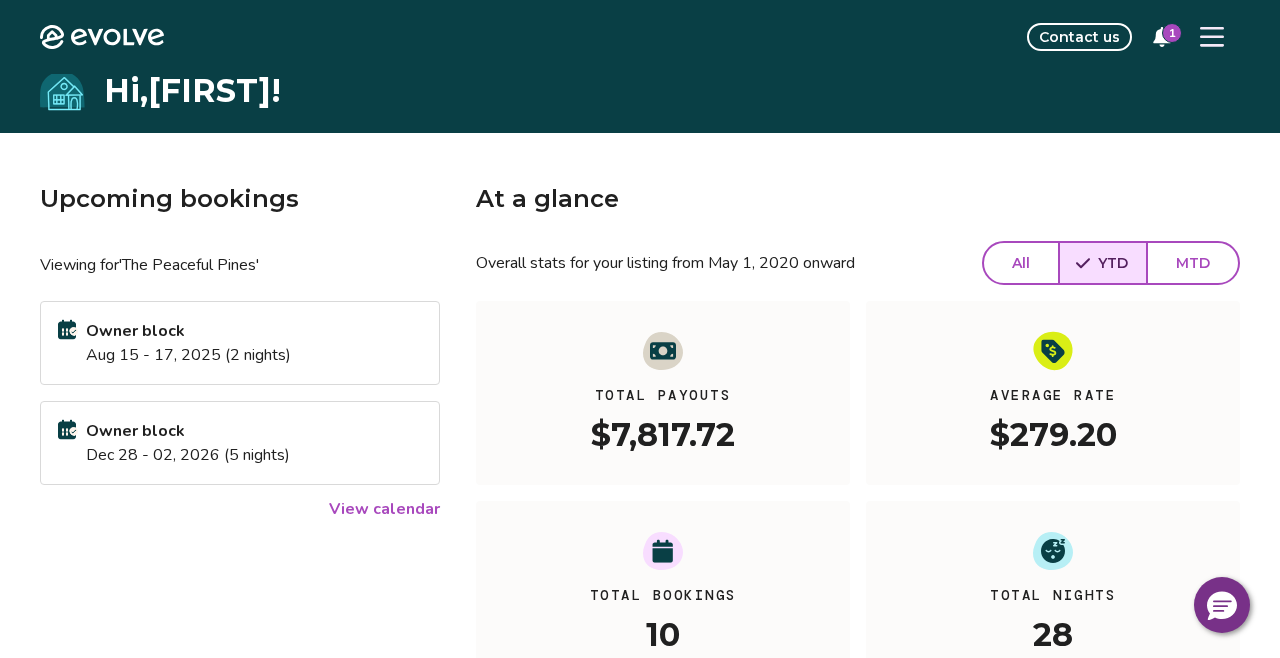 scroll, scrollTop: 0, scrollLeft: 0, axis: both 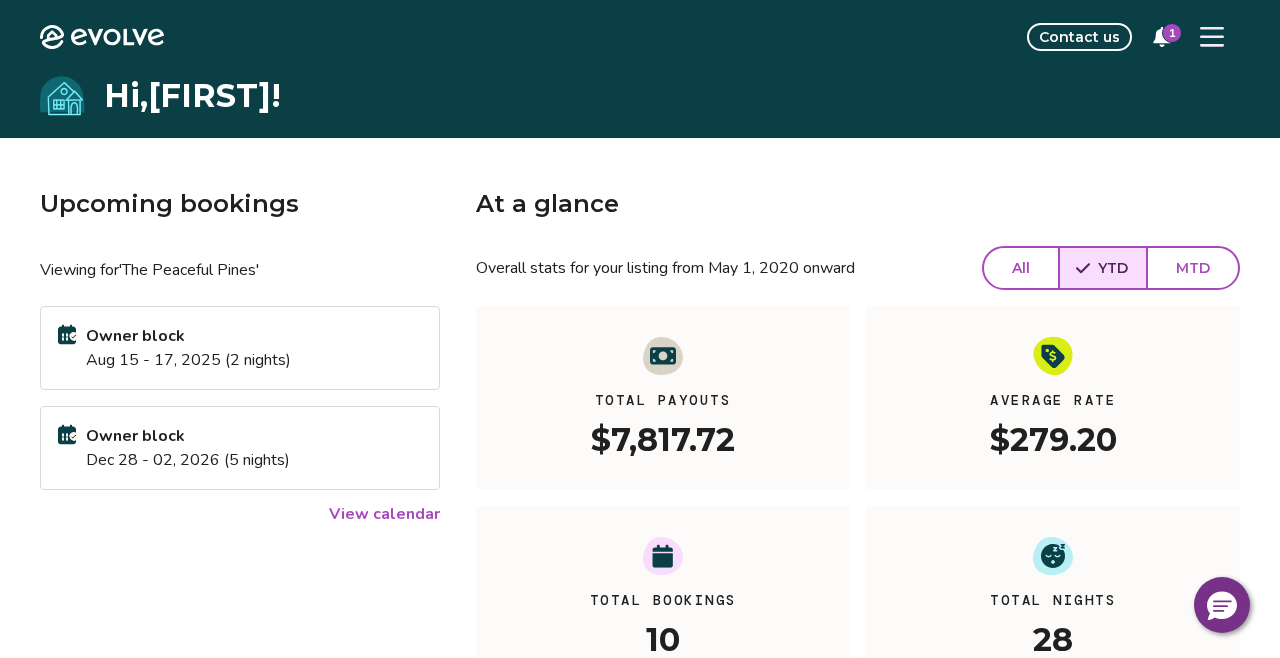 click 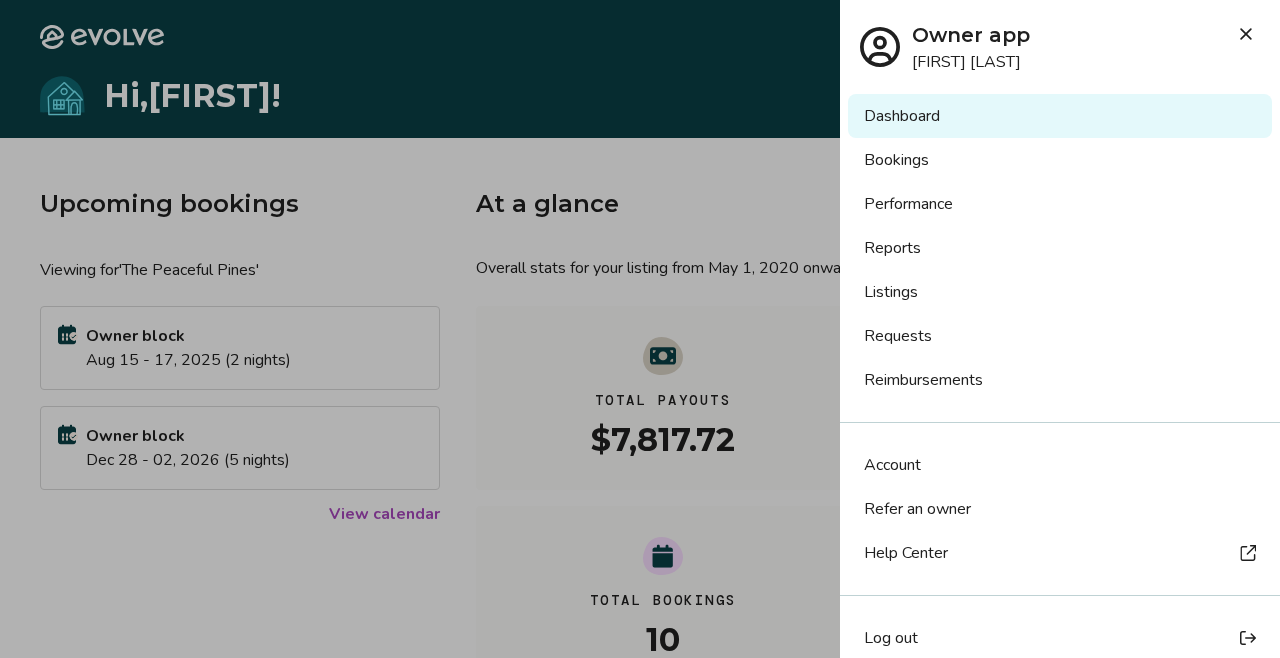 click on "Bookings" at bounding box center (1060, 160) 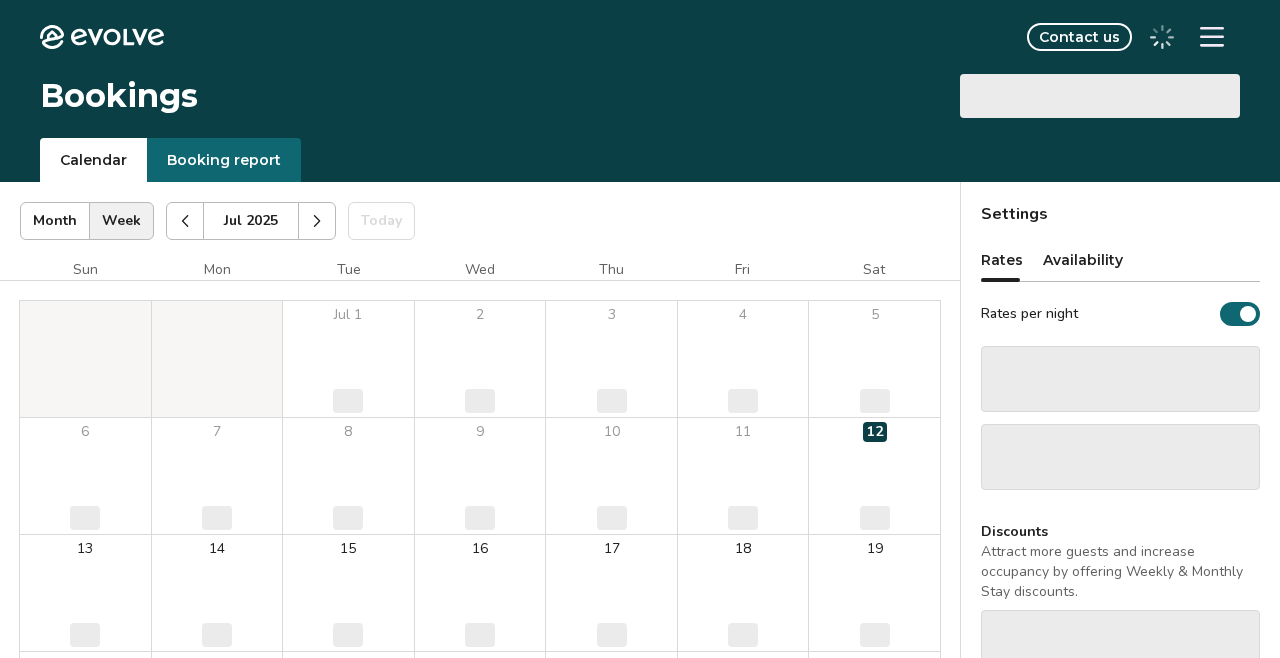 scroll, scrollTop: 0, scrollLeft: 0, axis: both 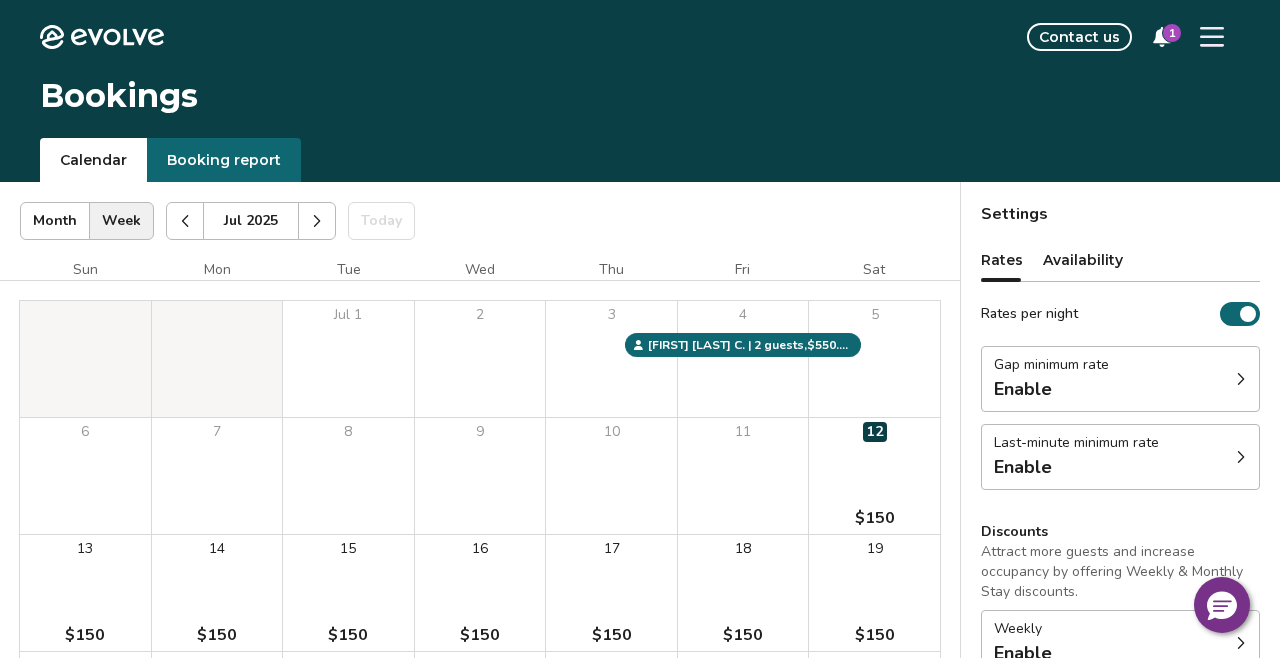 click 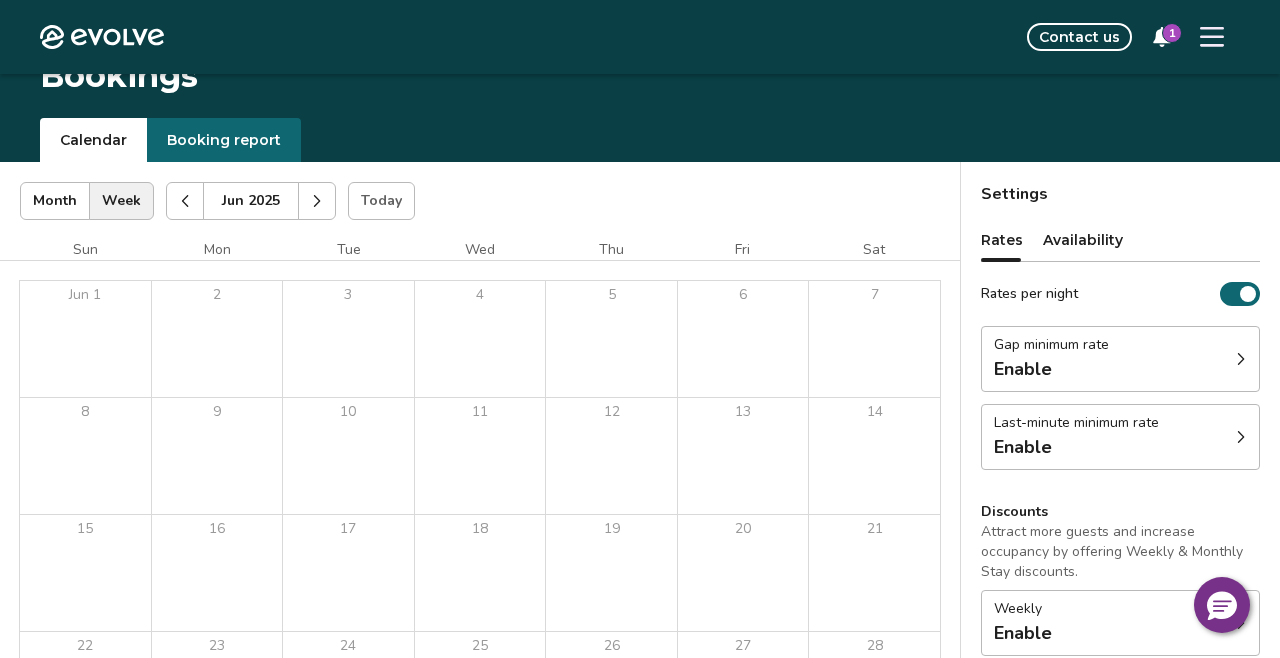 scroll, scrollTop: 0, scrollLeft: 0, axis: both 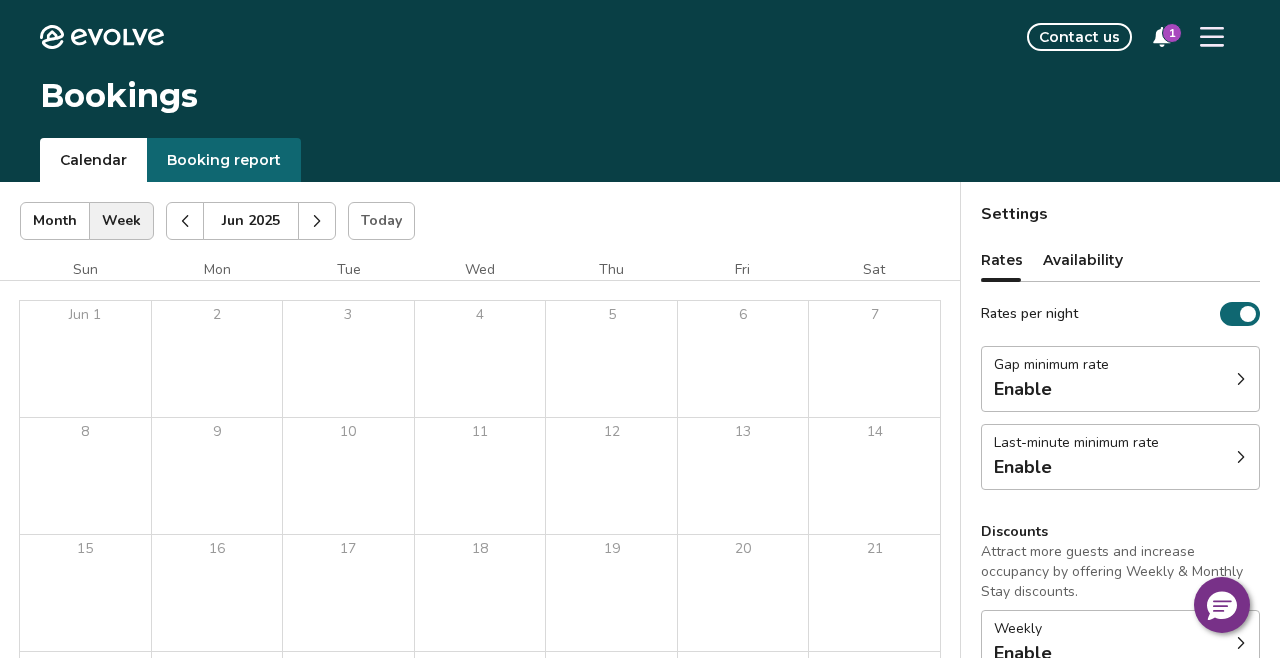 click 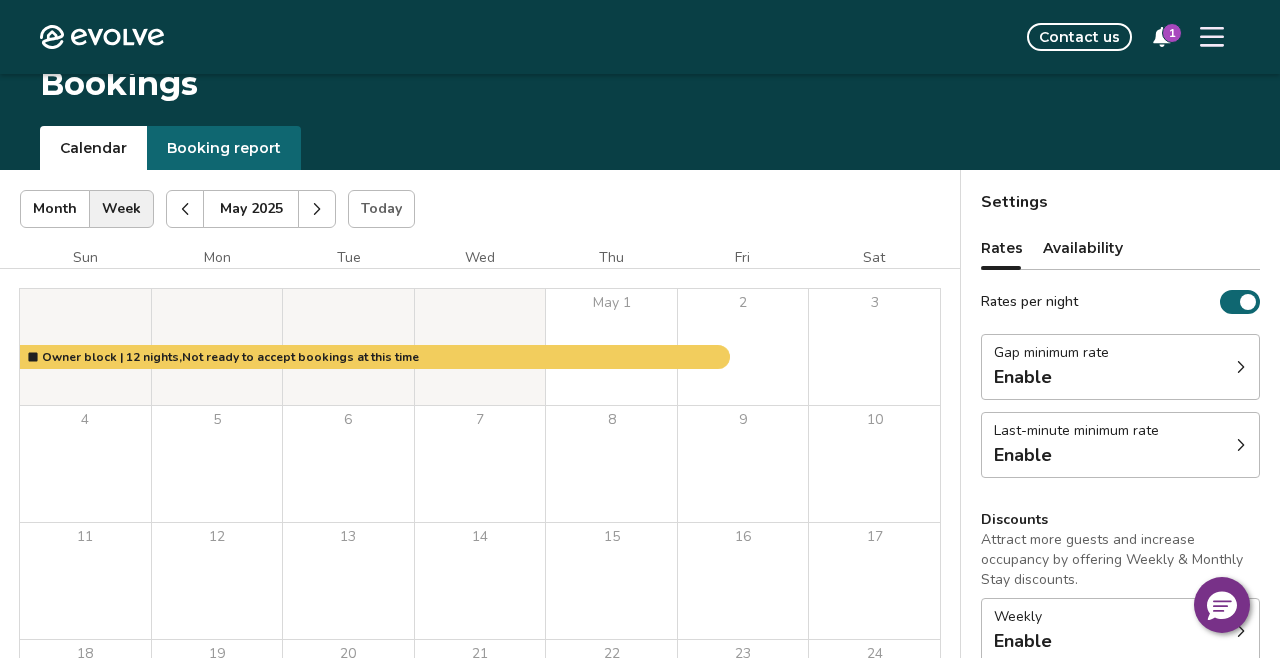 scroll, scrollTop: 8, scrollLeft: 0, axis: vertical 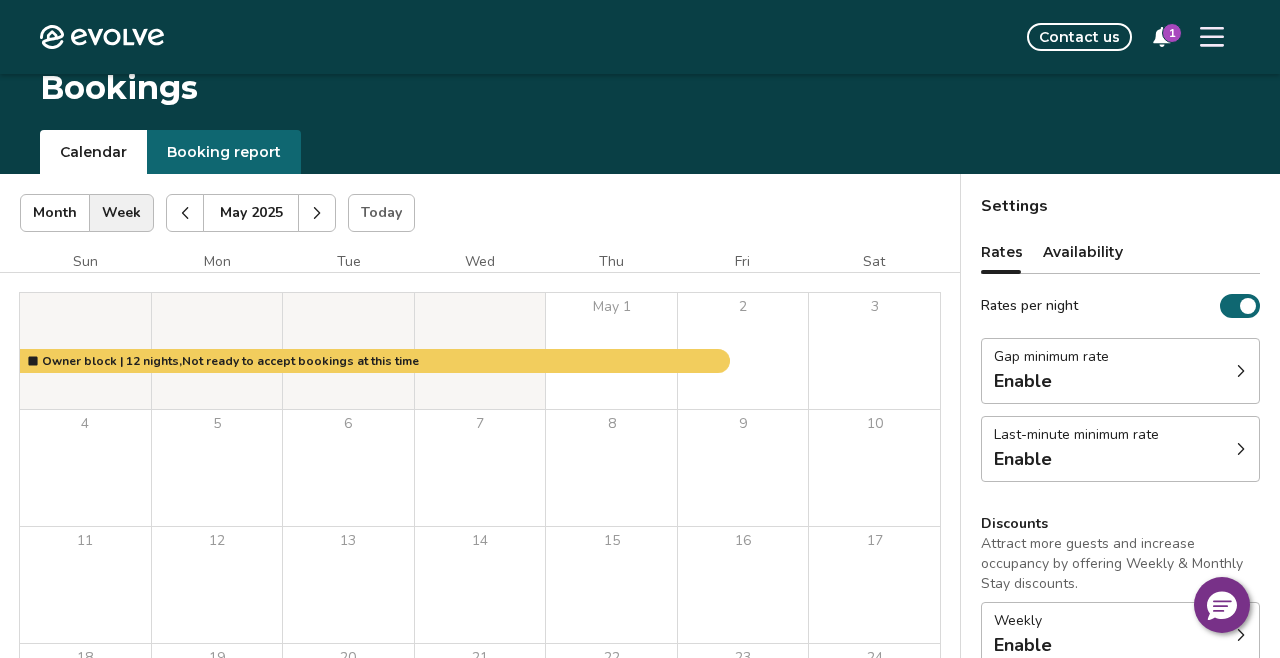 click 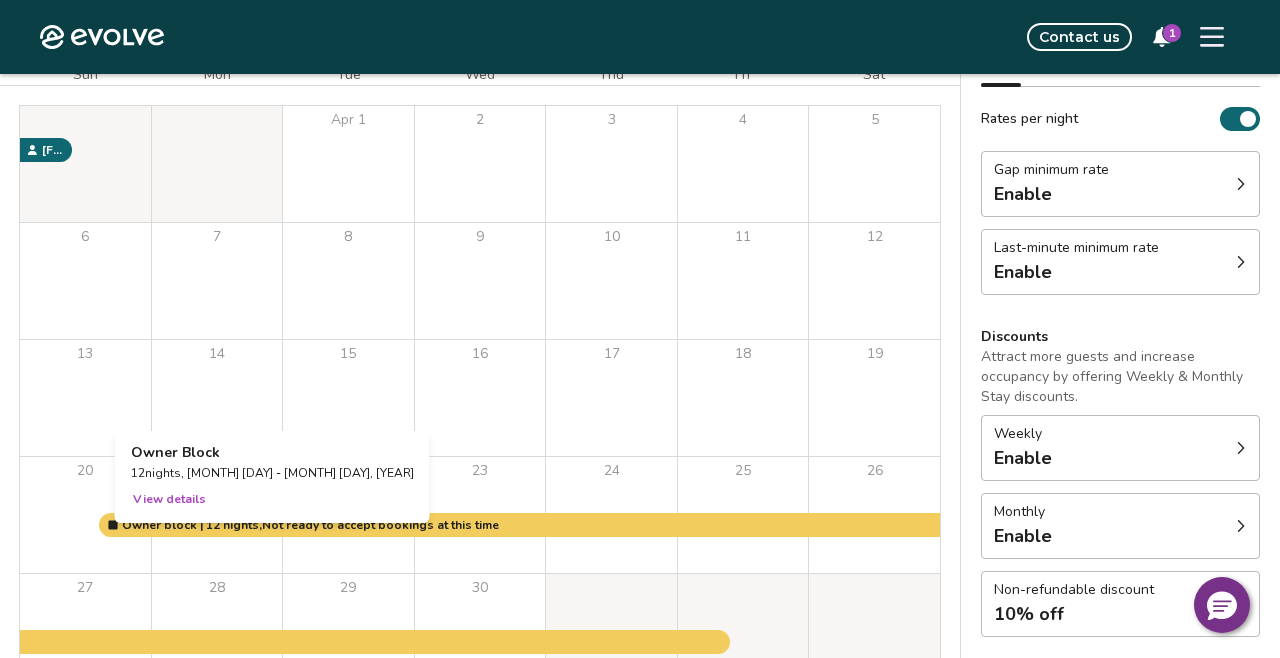 scroll, scrollTop: 0, scrollLeft: 0, axis: both 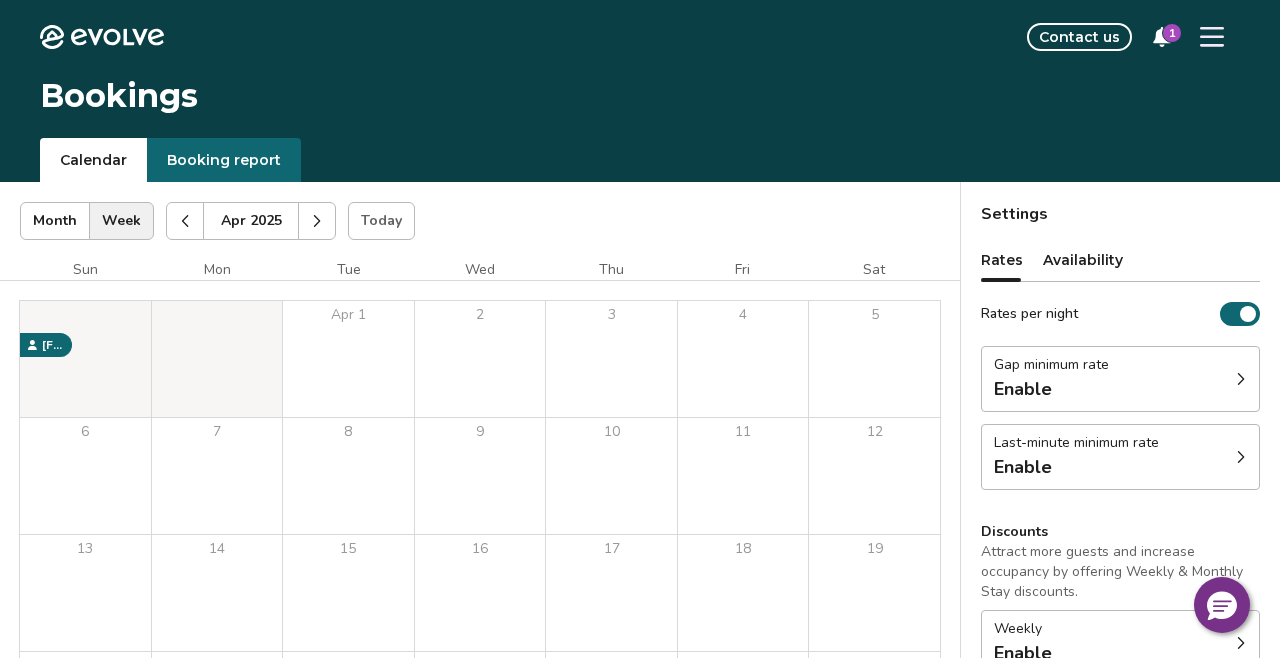 click 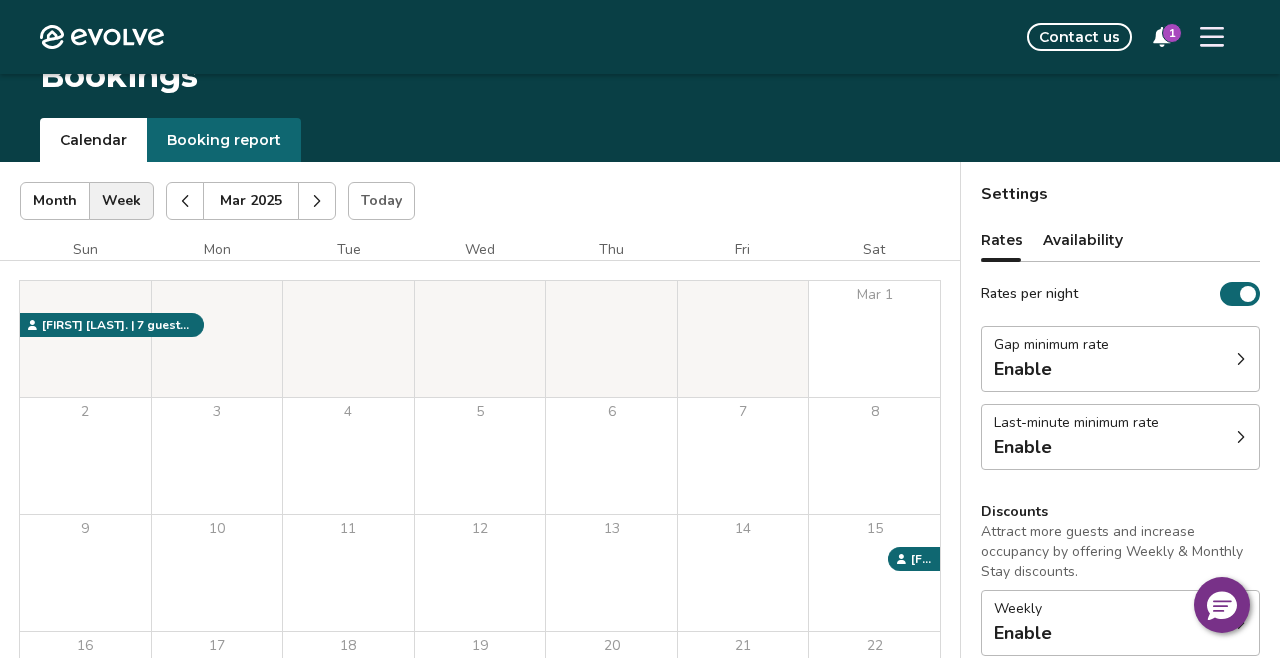 scroll, scrollTop: 0, scrollLeft: 0, axis: both 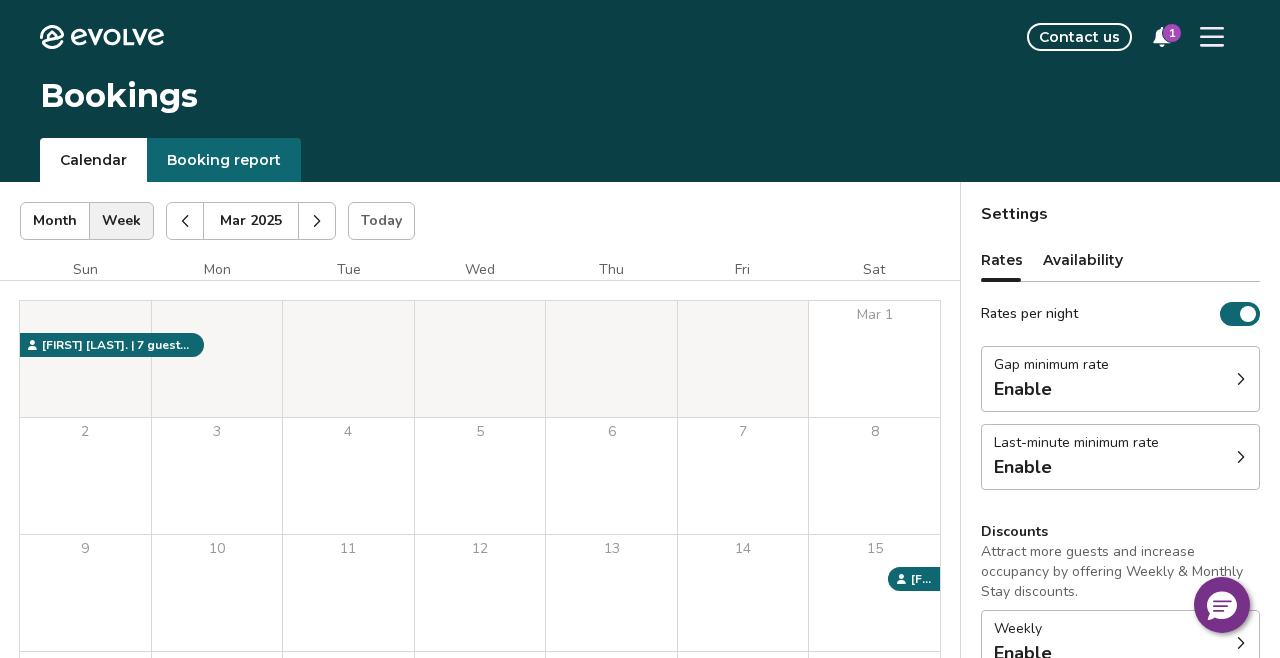 click 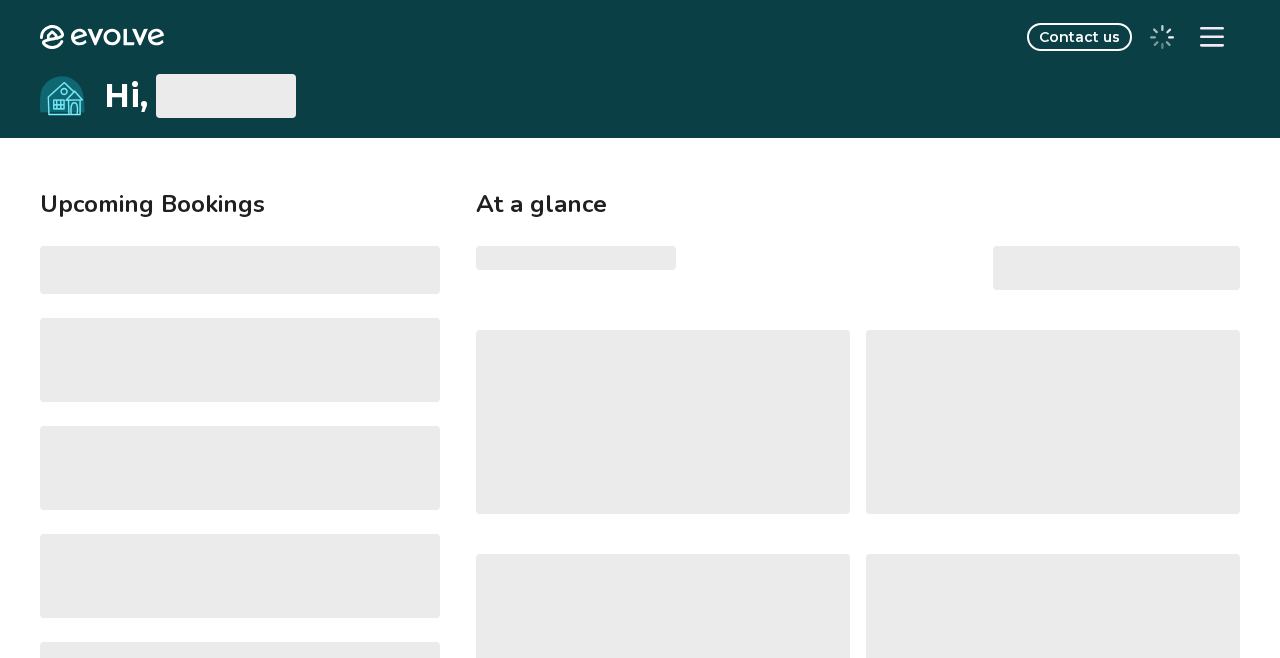 scroll, scrollTop: 0, scrollLeft: 0, axis: both 